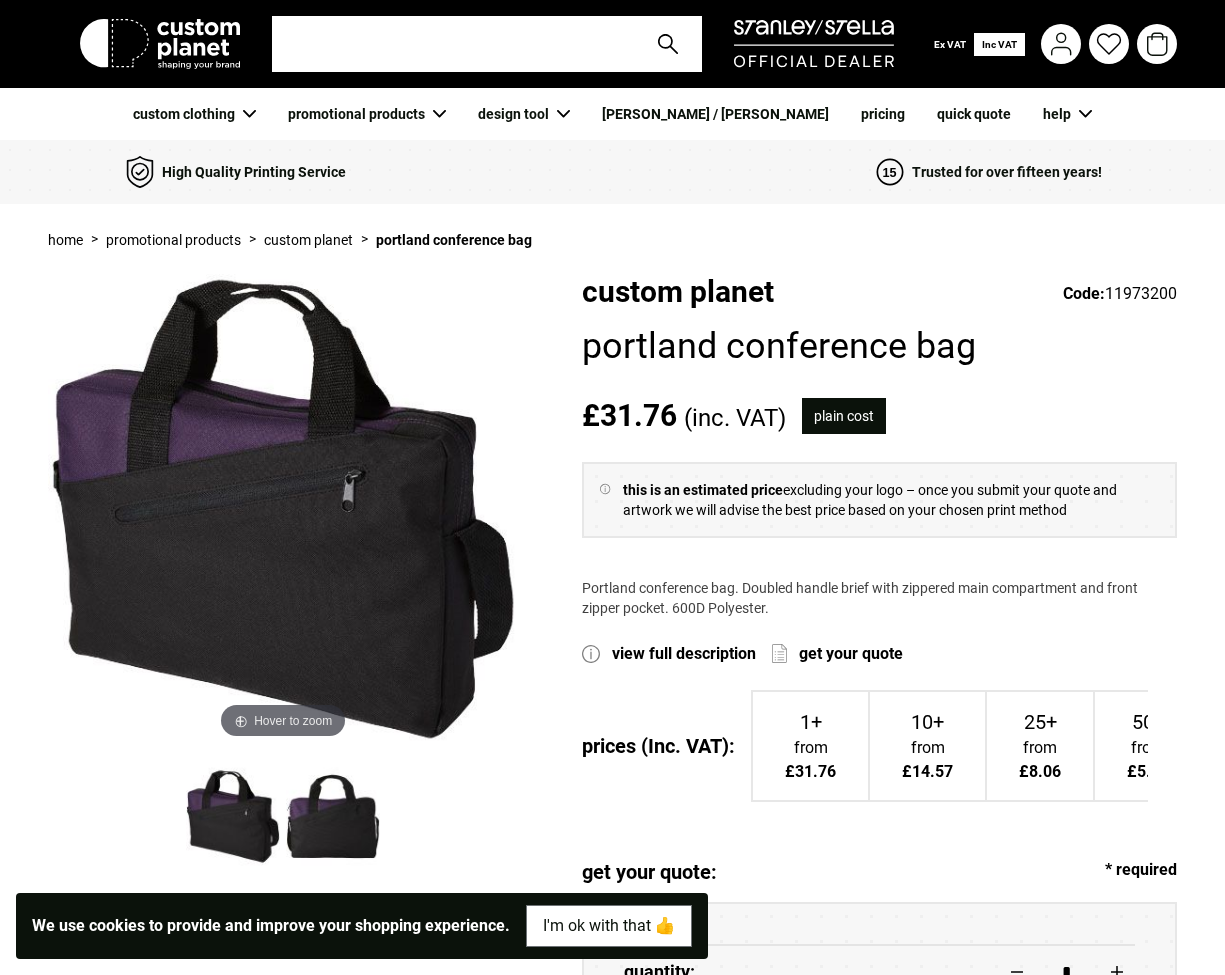 scroll, scrollTop: 0, scrollLeft: 0, axis: both 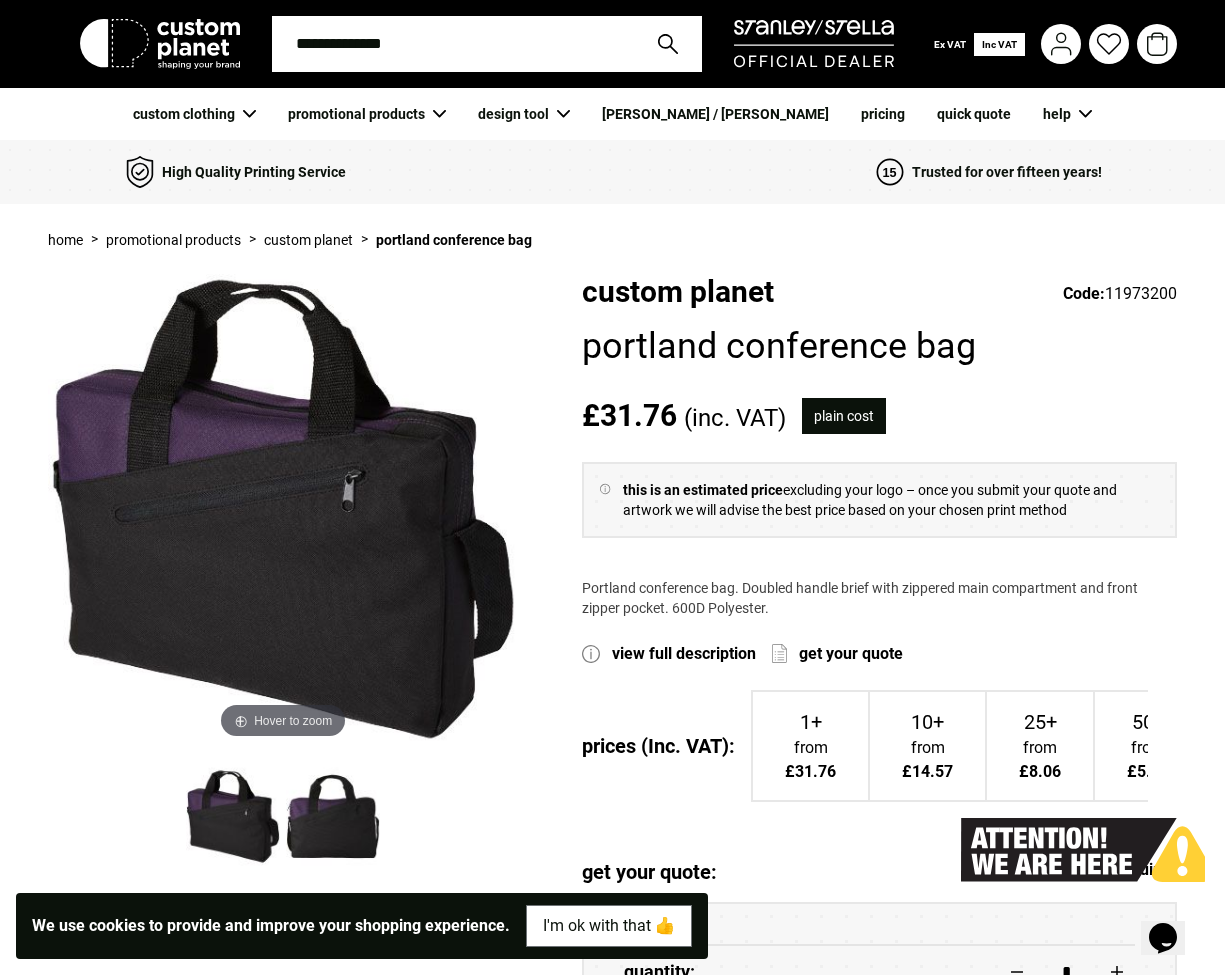 click at bounding box center (333, 816) 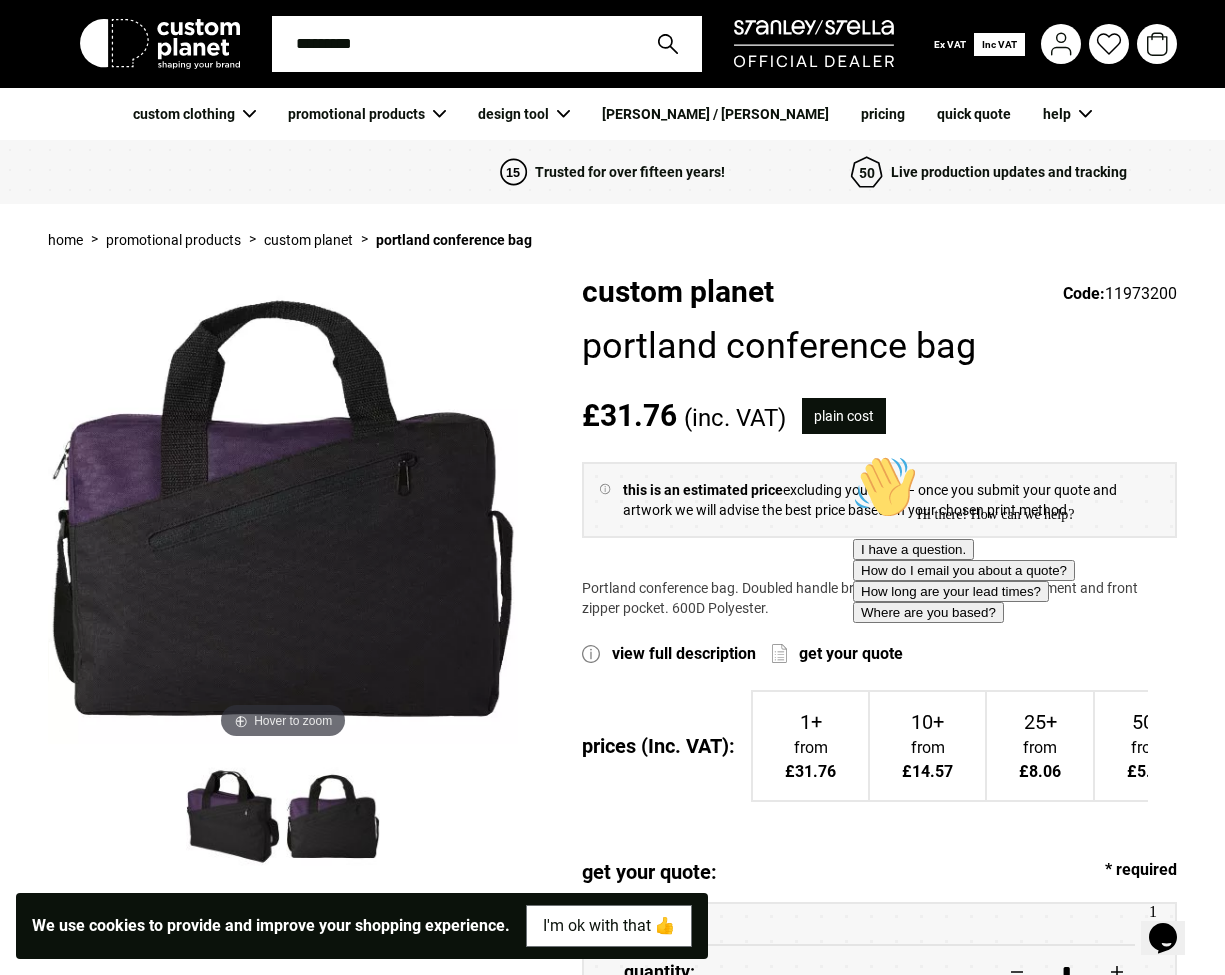click at bounding box center (233, 816) 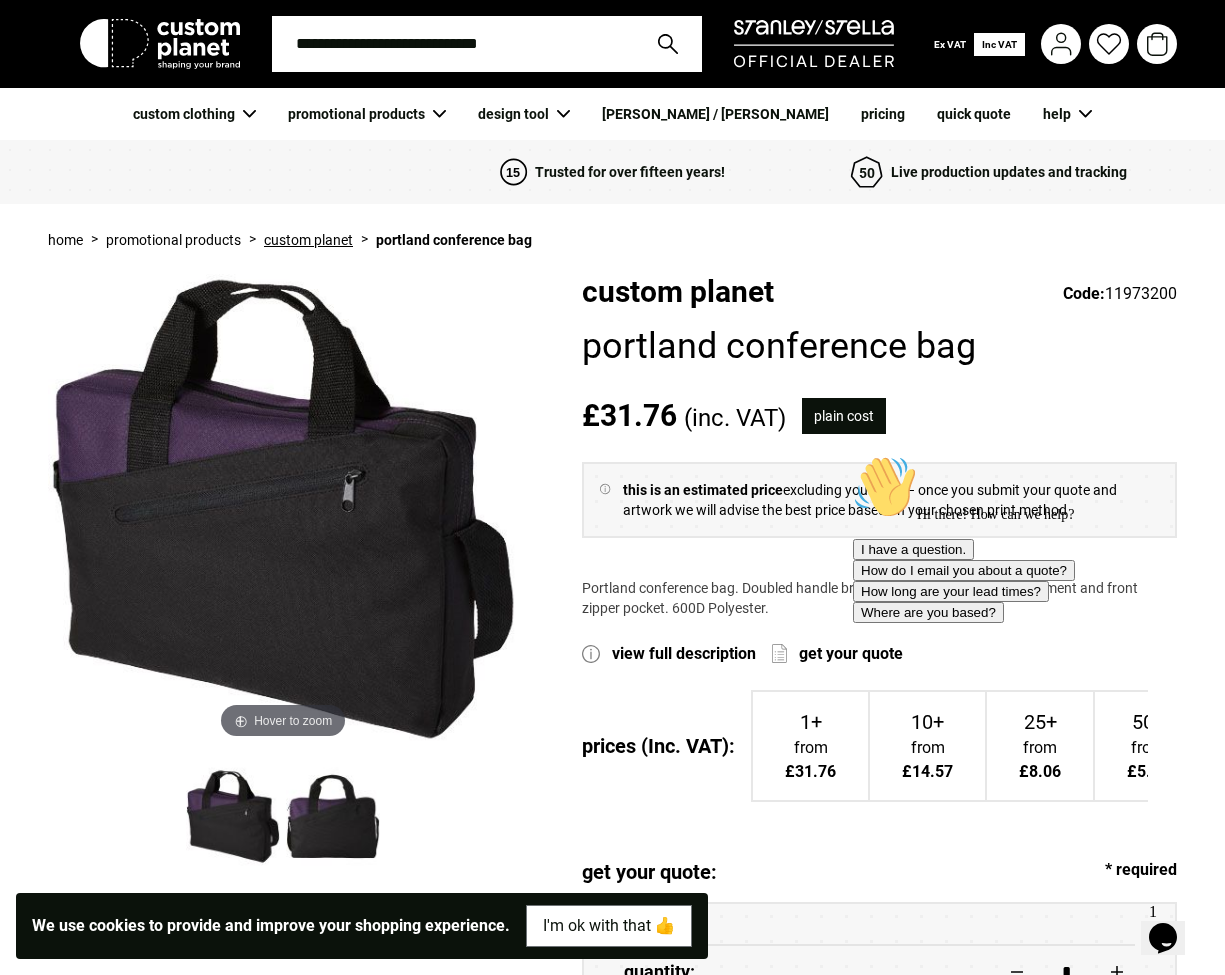click on "Custom Planet" at bounding box center (308, 240) 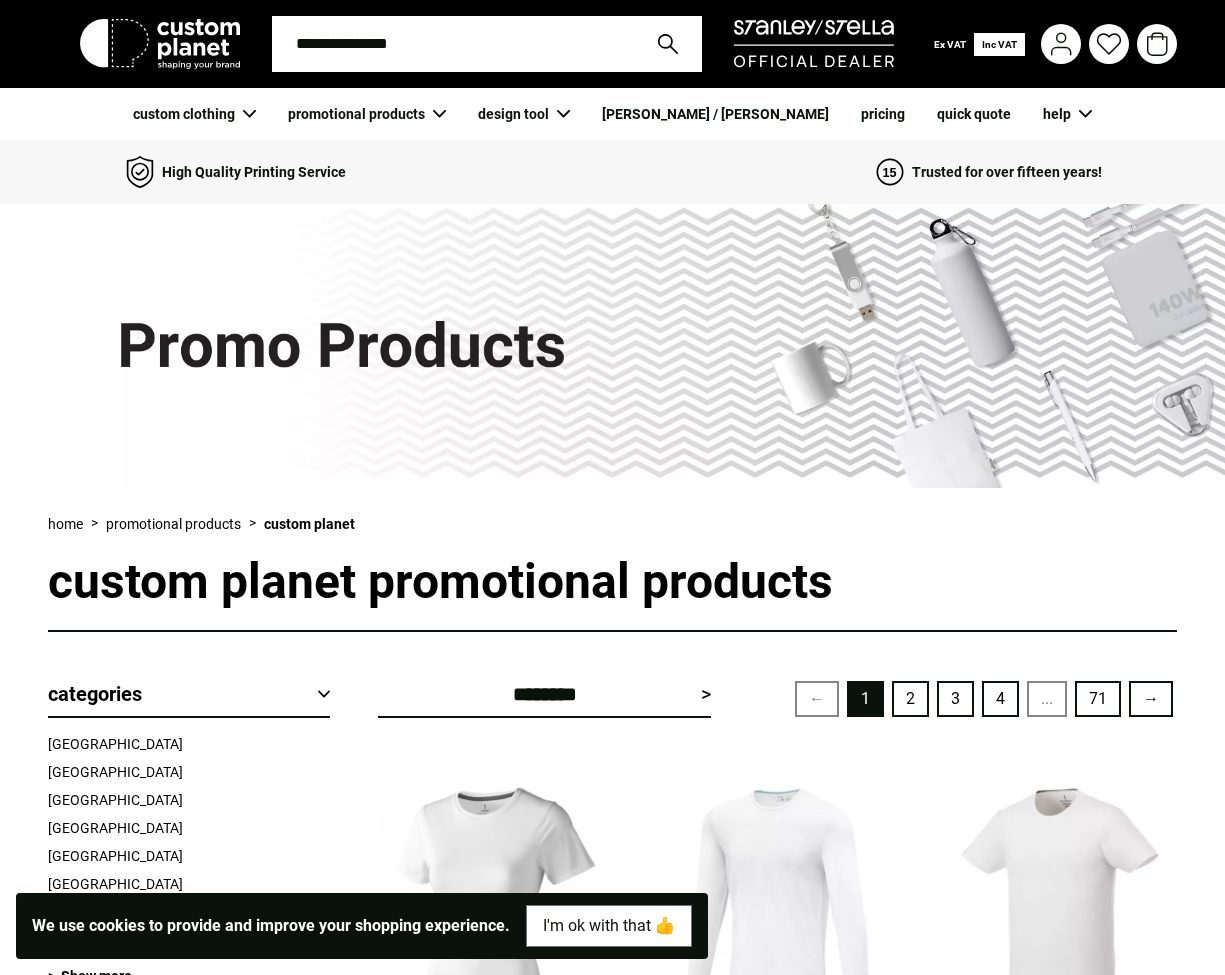 scroll, scrollTop: 388, scrollLeft: 0, axis: vertical 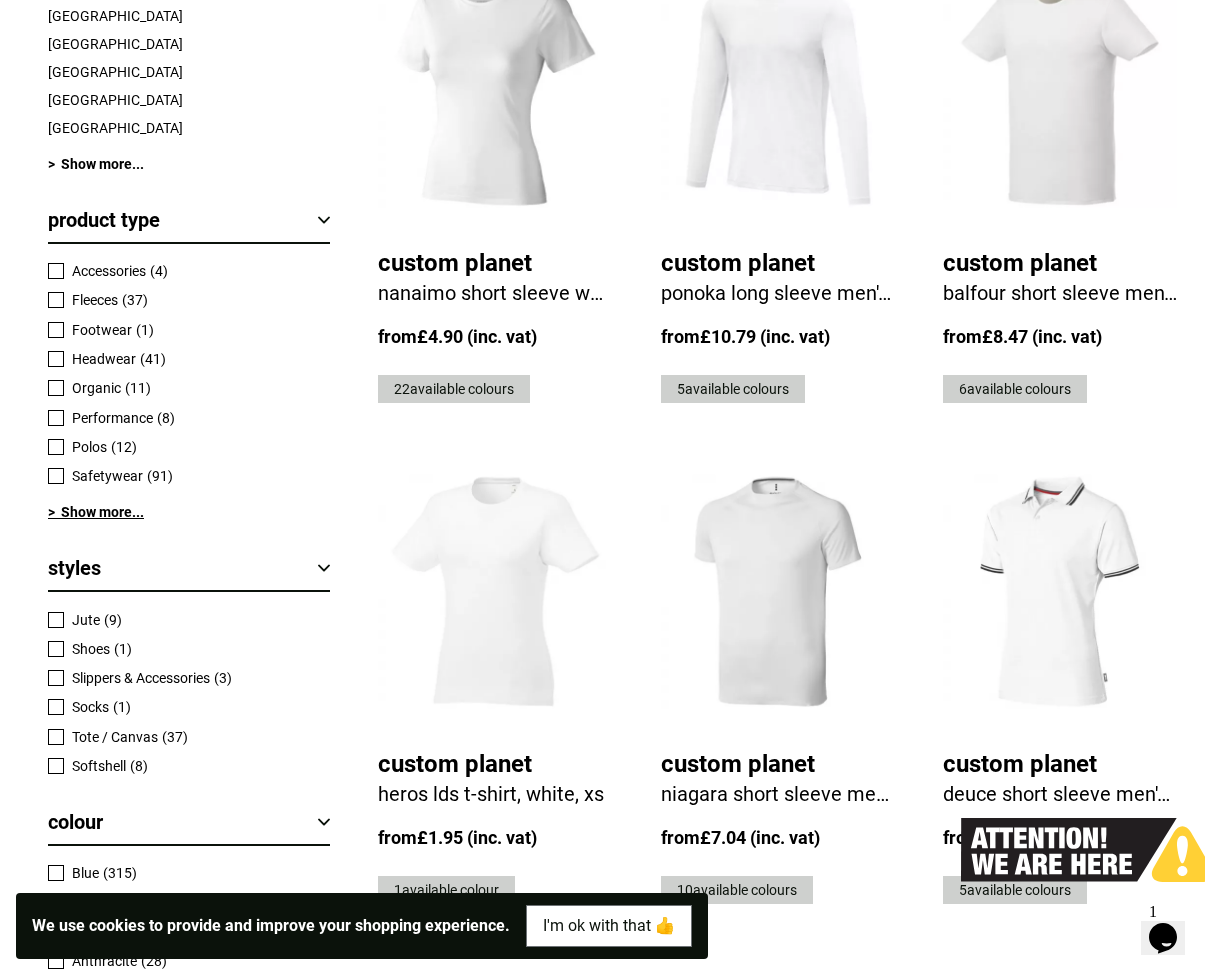 click on ">  Show more..." at bounding box center [189, 512] 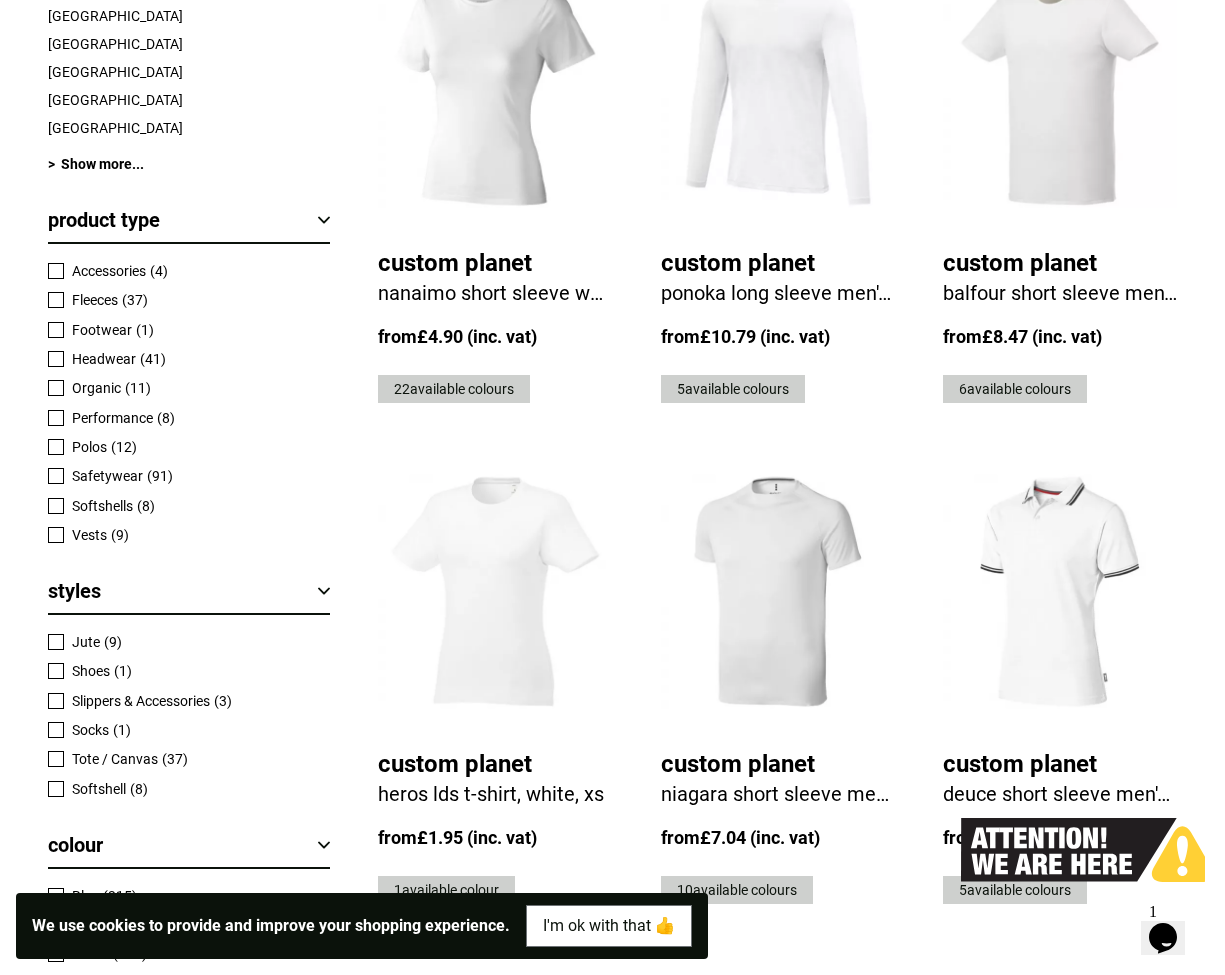 click at bounding box center (56, 759) 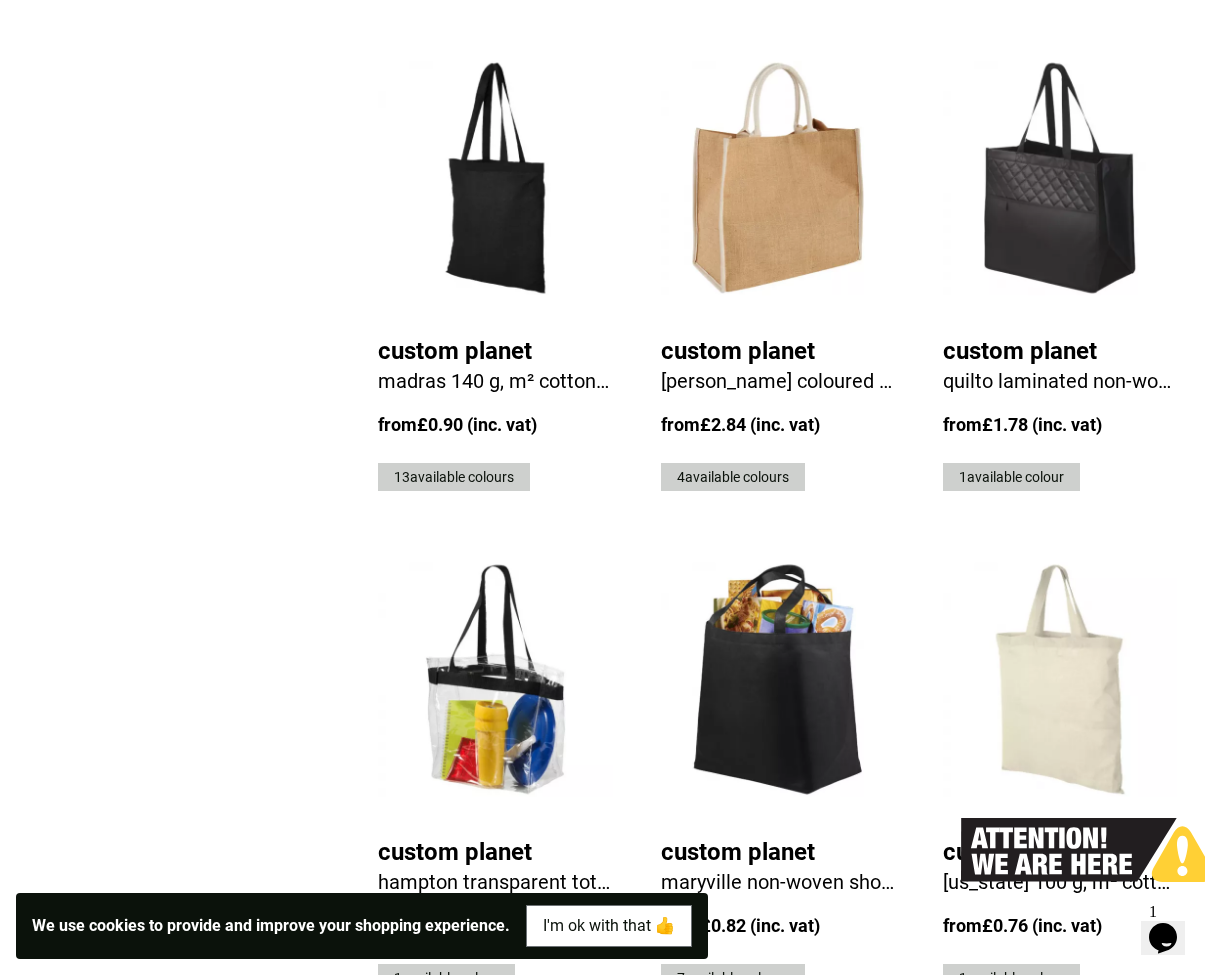scroll, scrollTop: 3737, scrollLeft: 0, axis: vertical 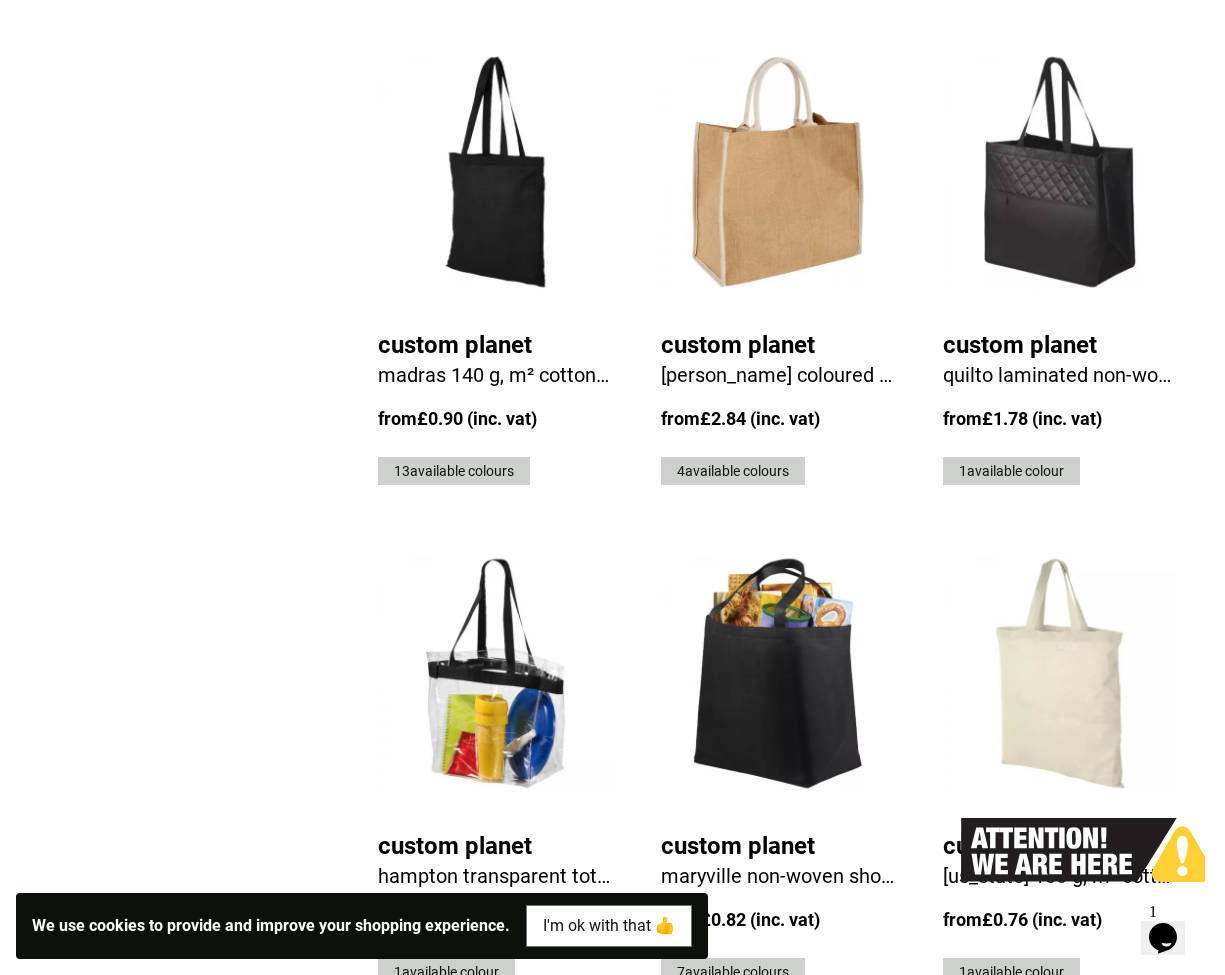 click on "2" at bounding box center (1102, 1052) 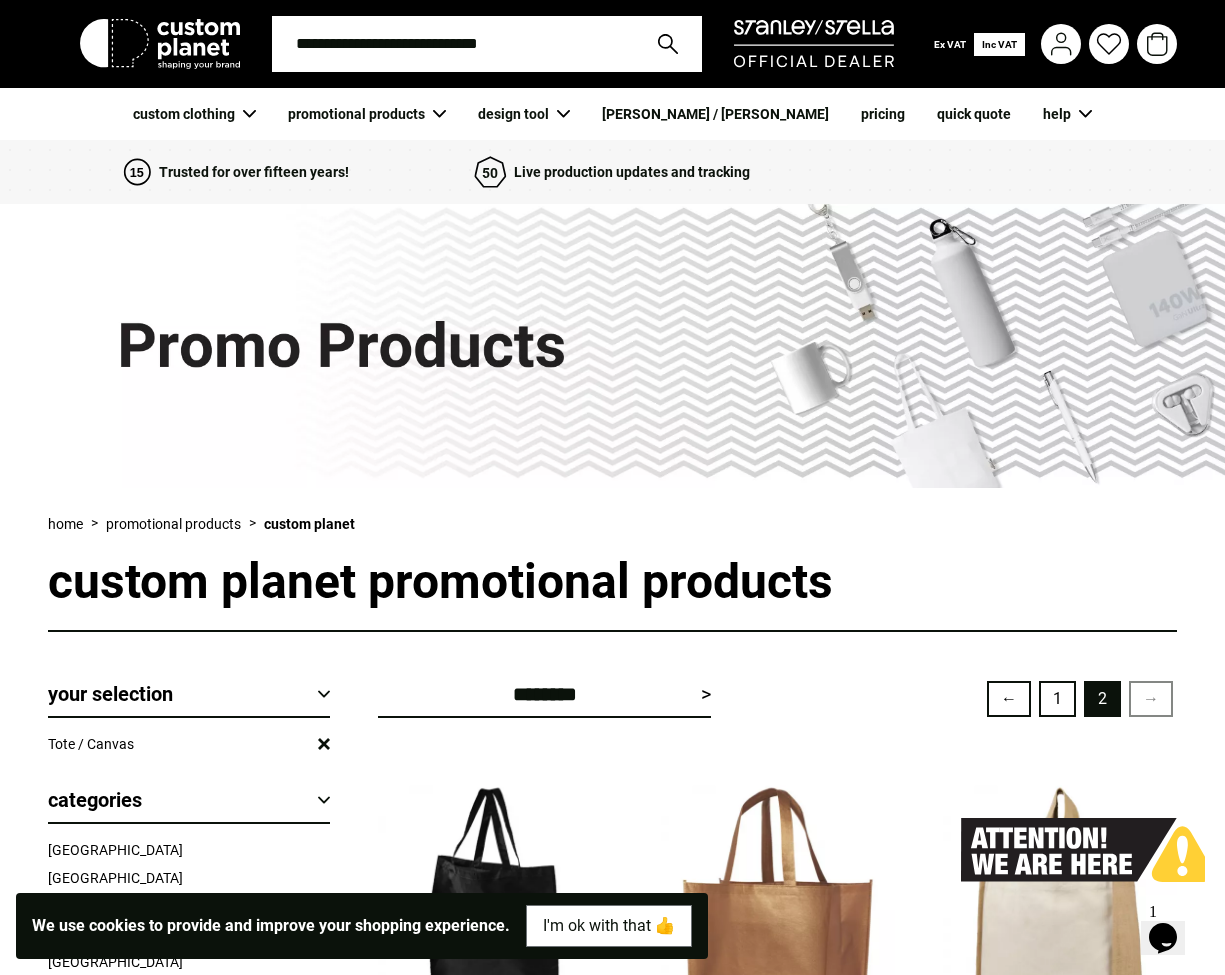 scroll, scrollTop: 0, scrollLeft: 0, axis: both 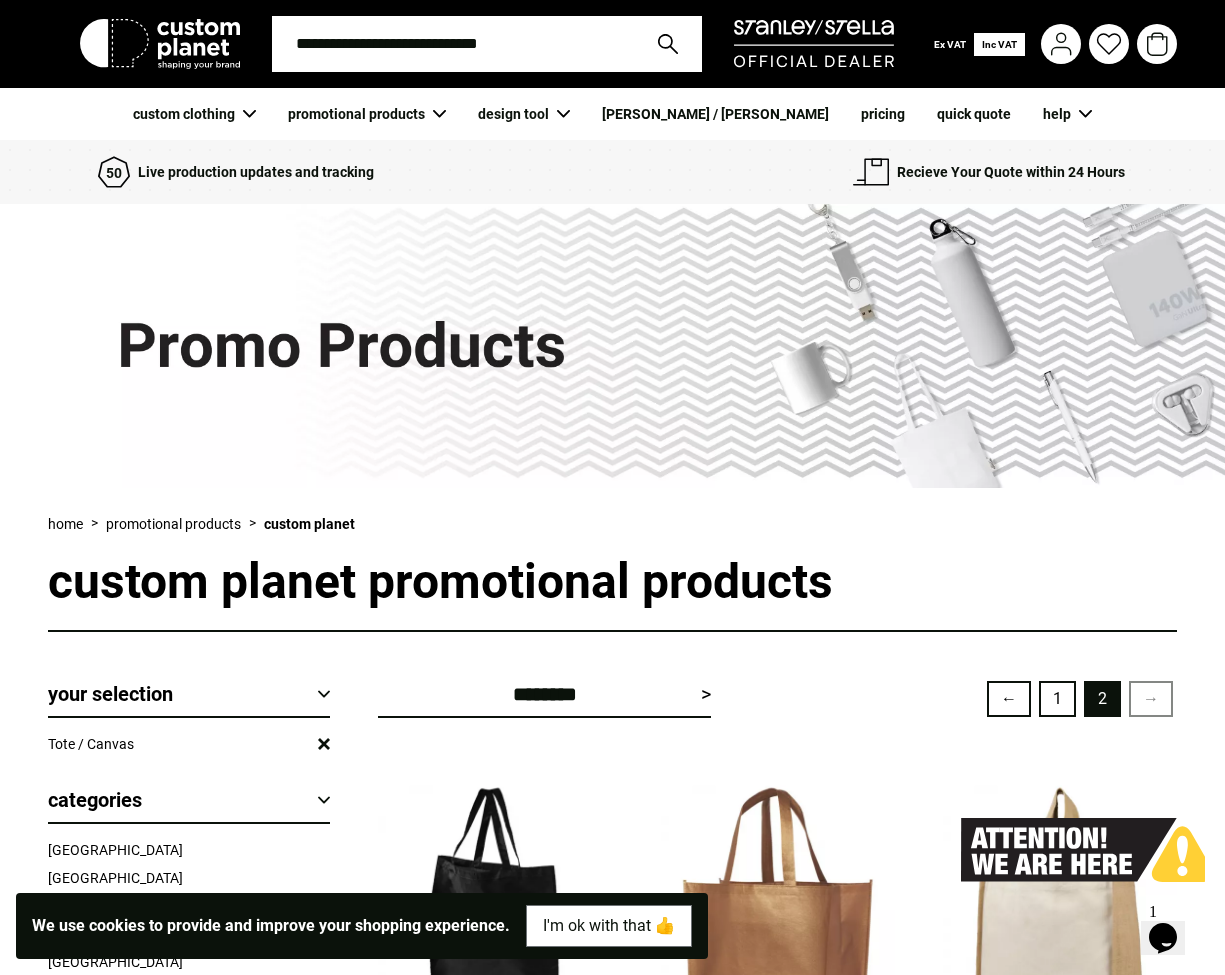 click at bounding box center [453, 44] 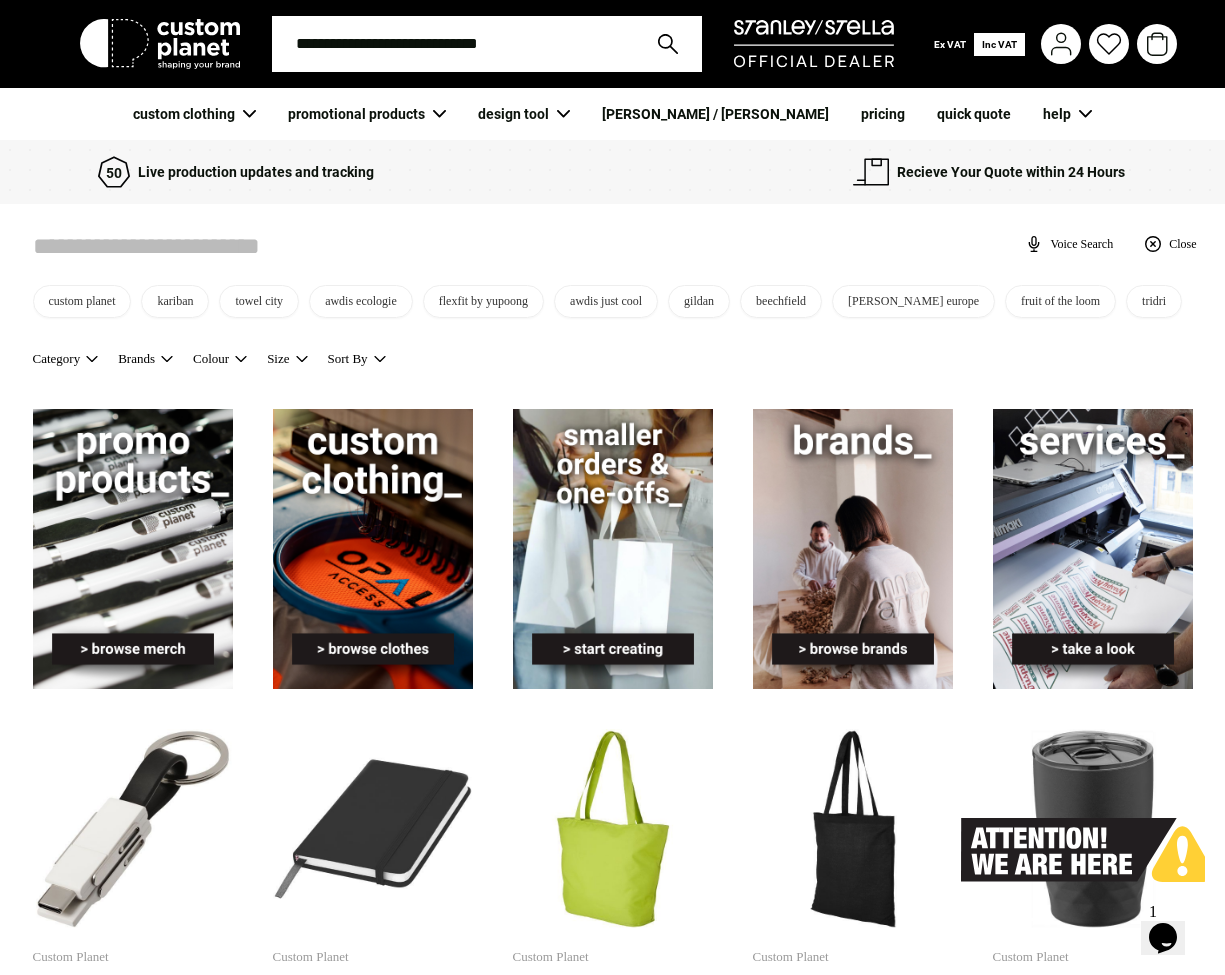 scroll, scrollTop: 0, scrollLeft: 0, axis: both 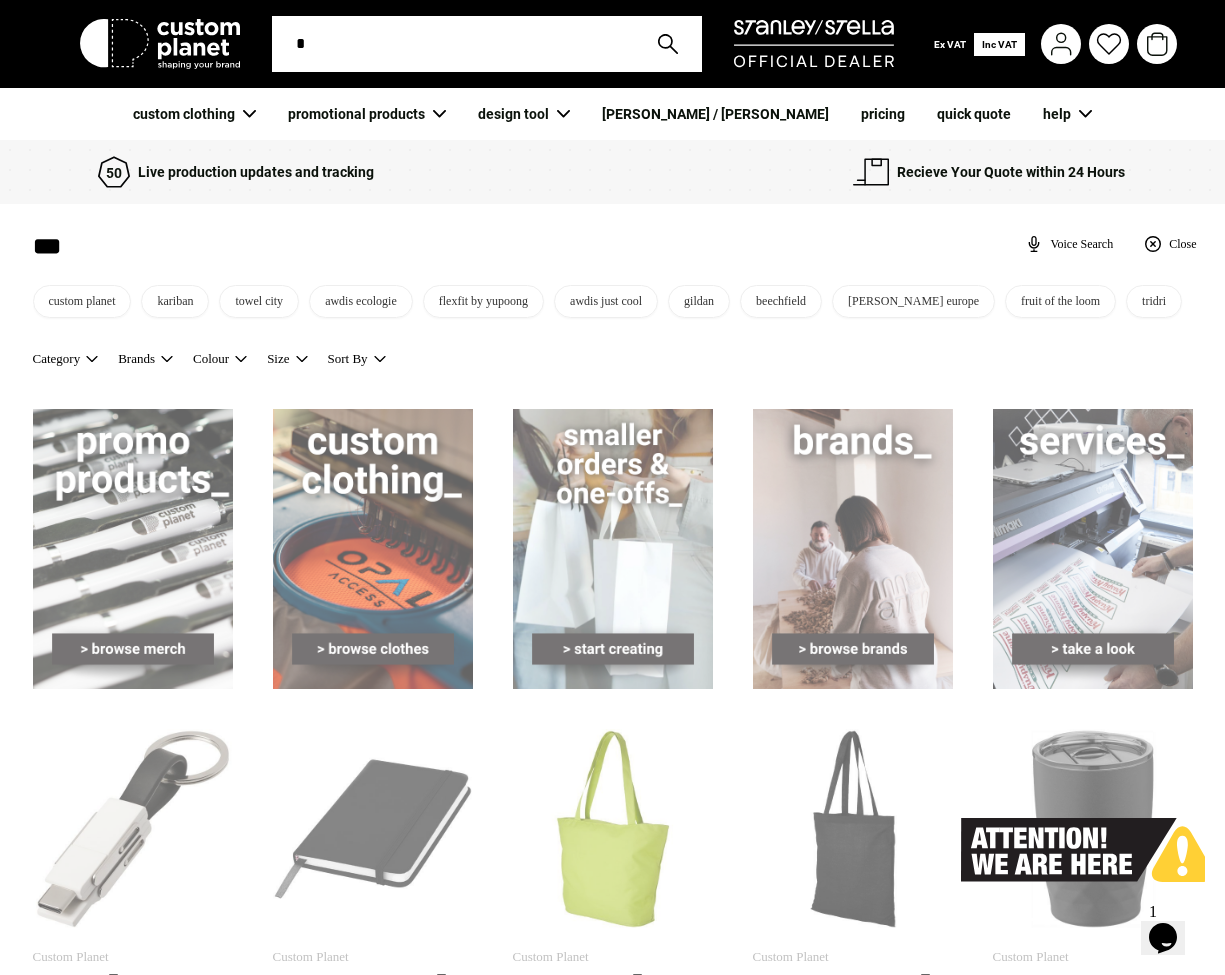 type on "***" 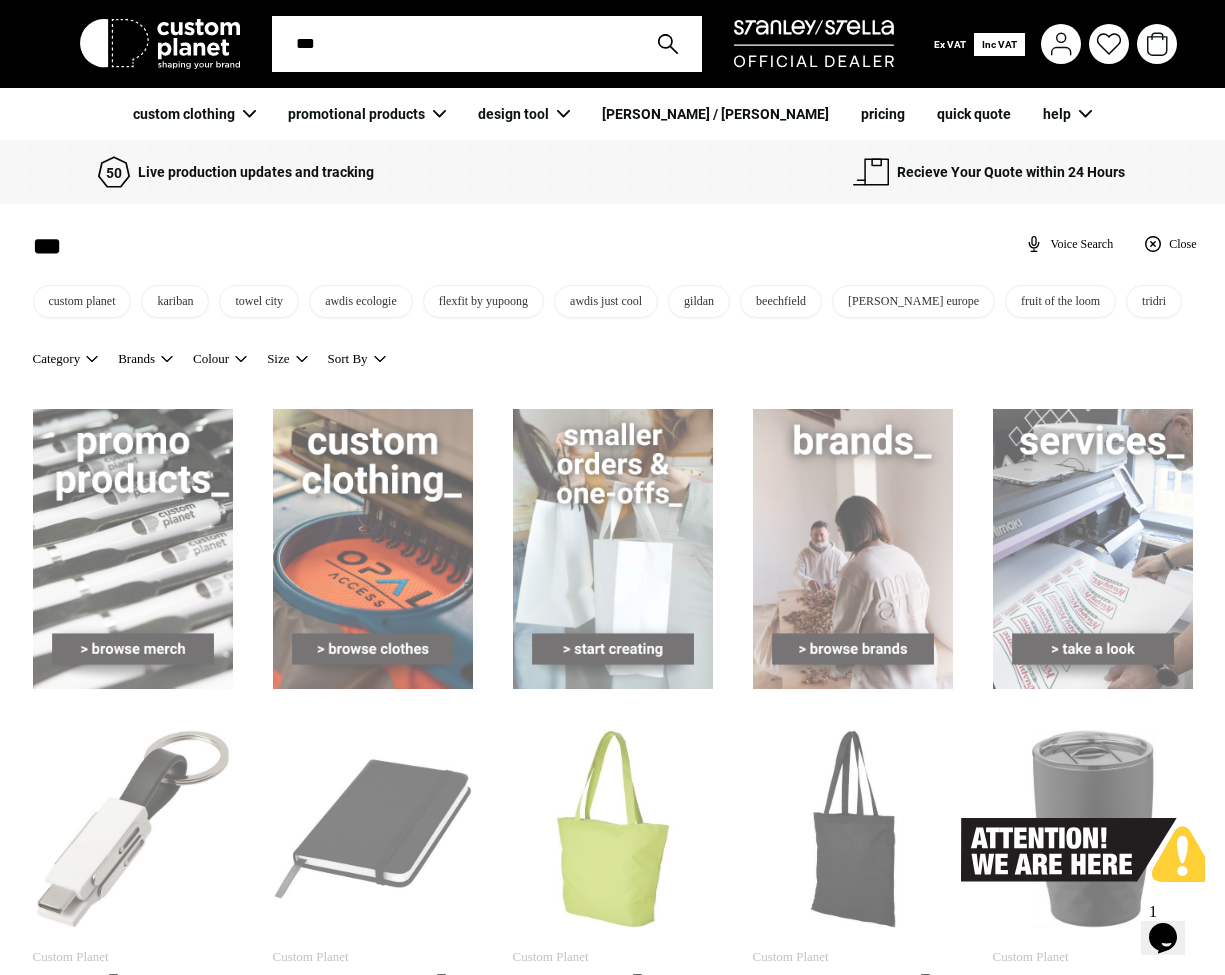 type on "***" 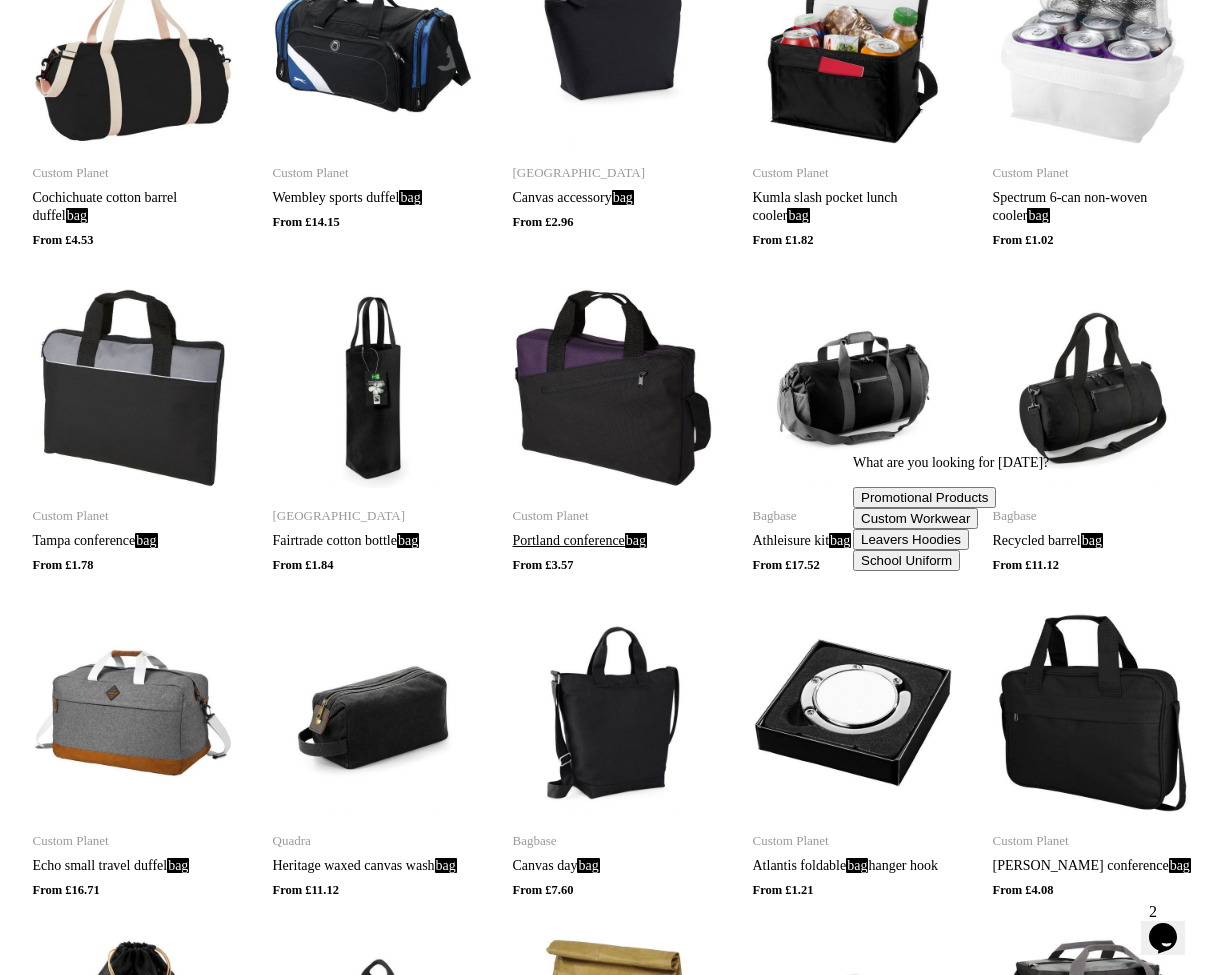 scroll, scrollTop: 11154, scrollLeft: 0, axis: vertical 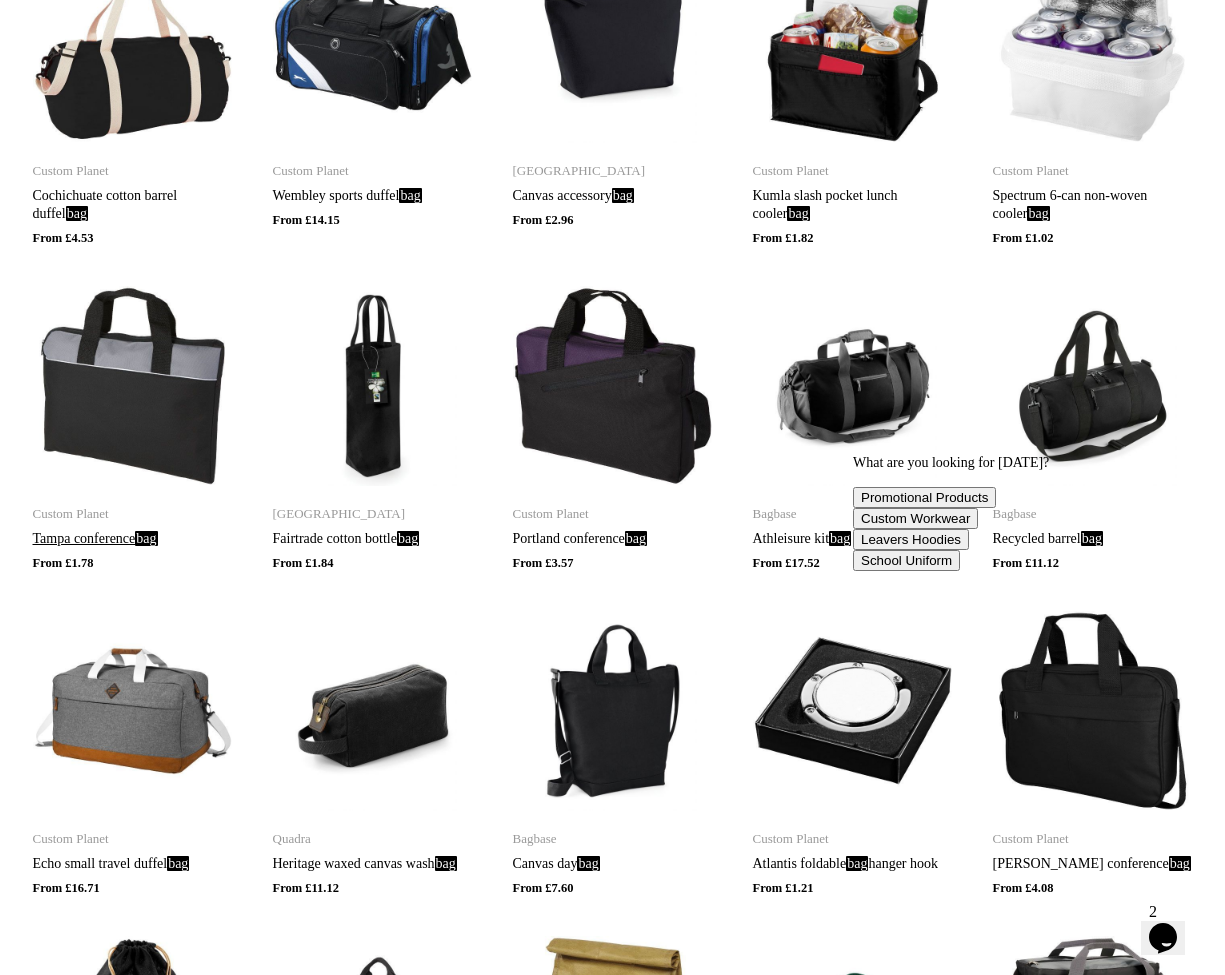 click at bounding box center [133, 386] 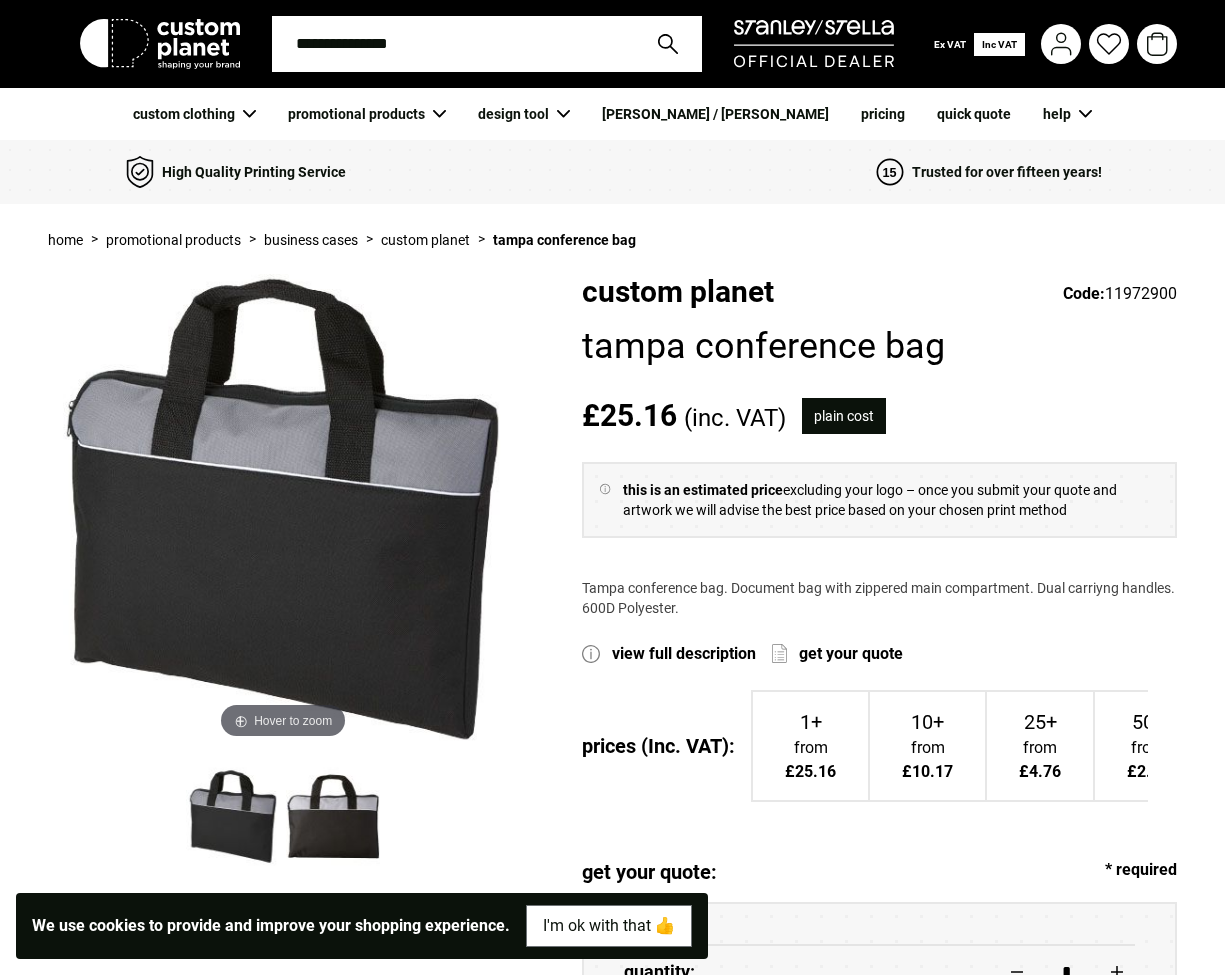 scroll, scrollTop: 0, scrollLeft: 0, axis: both 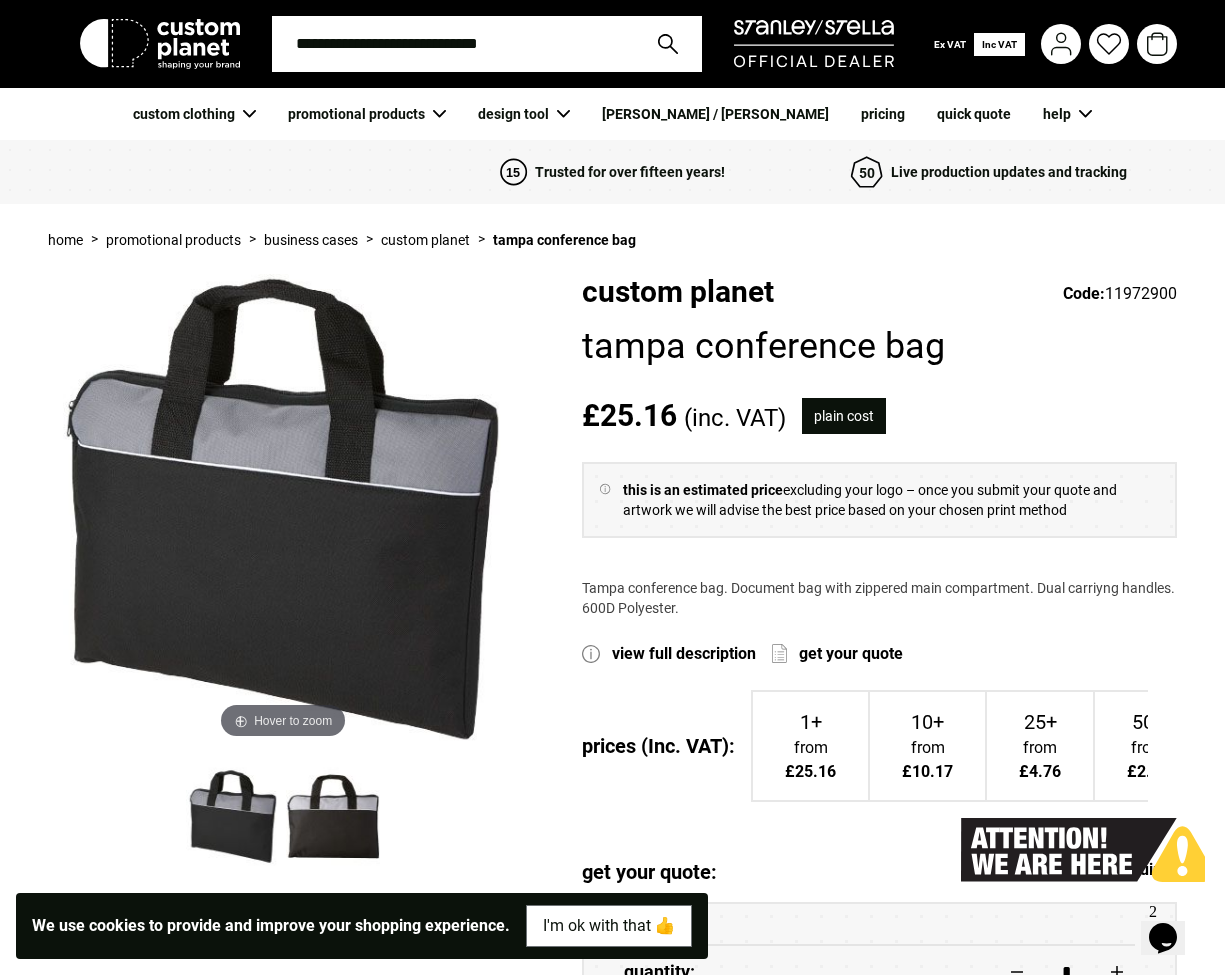 click at bounding box center [333, 816] 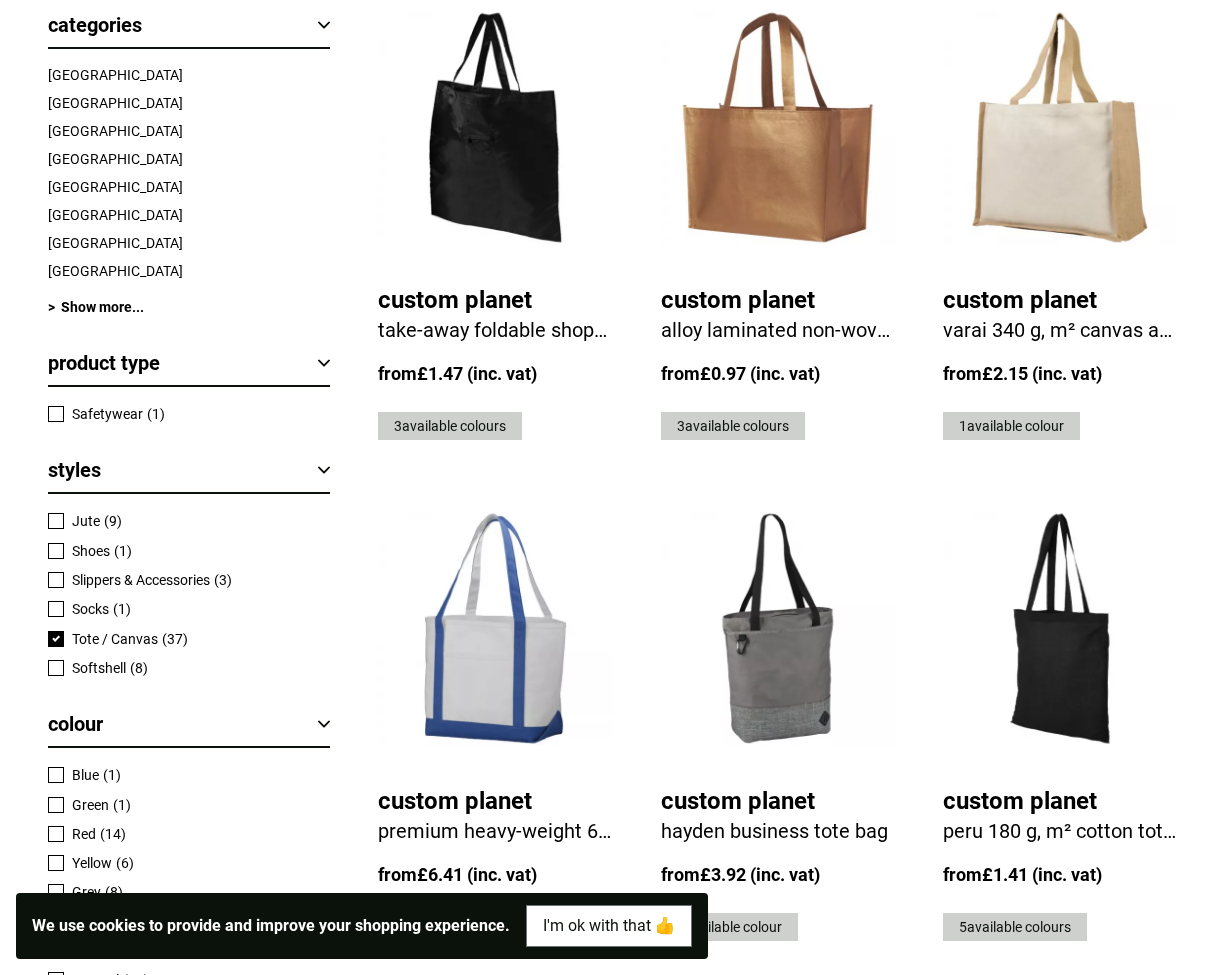 scroll, scrollTop: 0, scrollLeft: 0, axis: both 